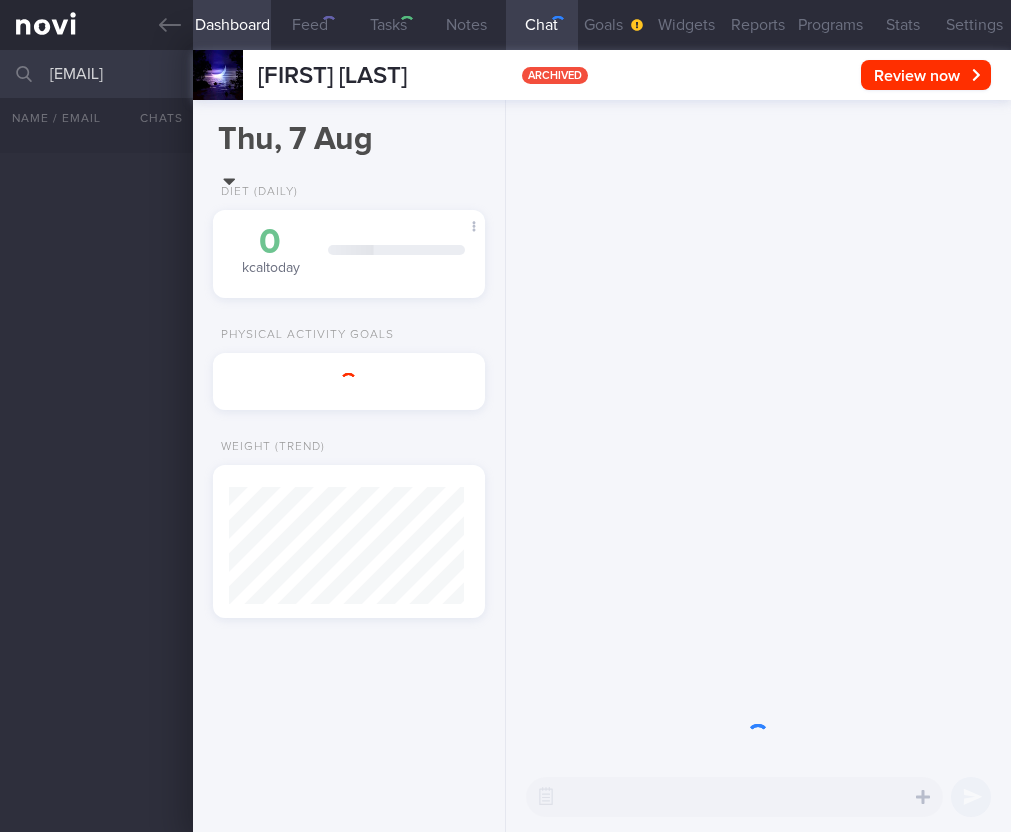 select on "7" 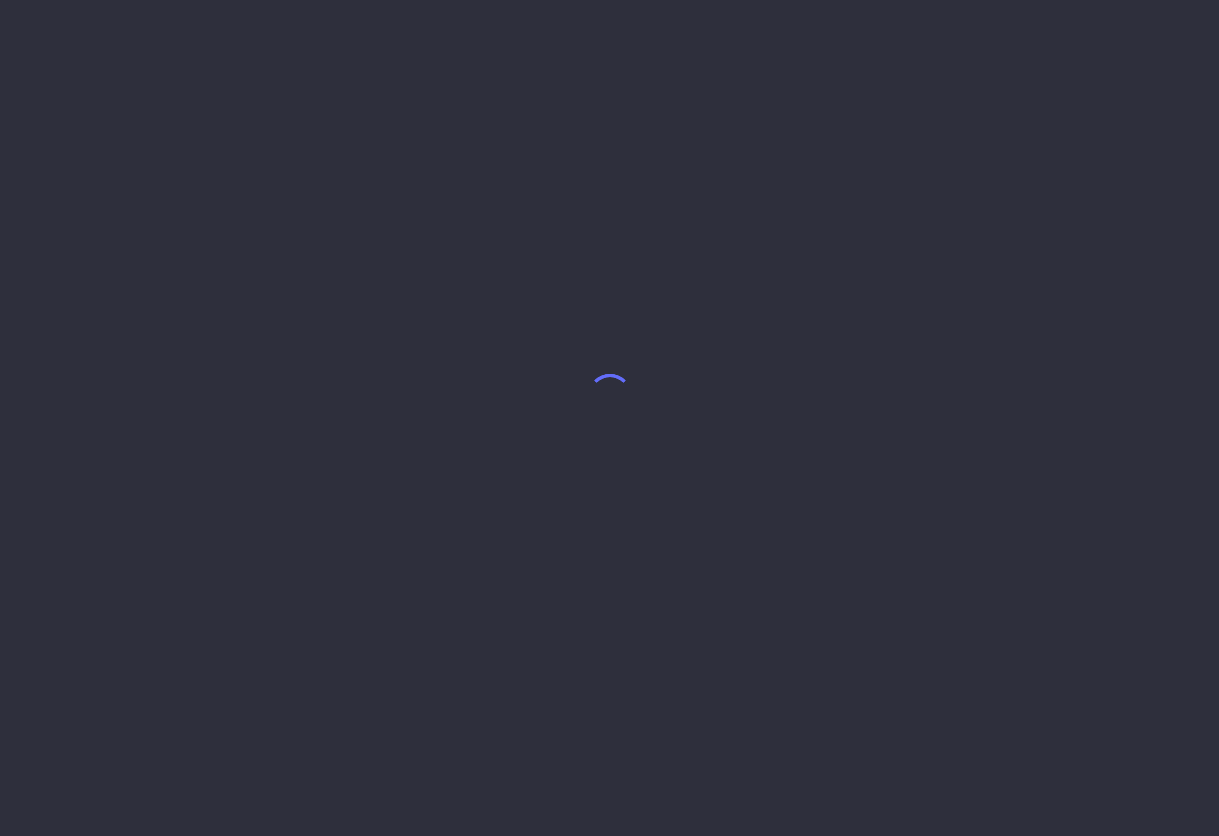 scroll, scrollTop: 0, scrollLeft: 0, axis: both 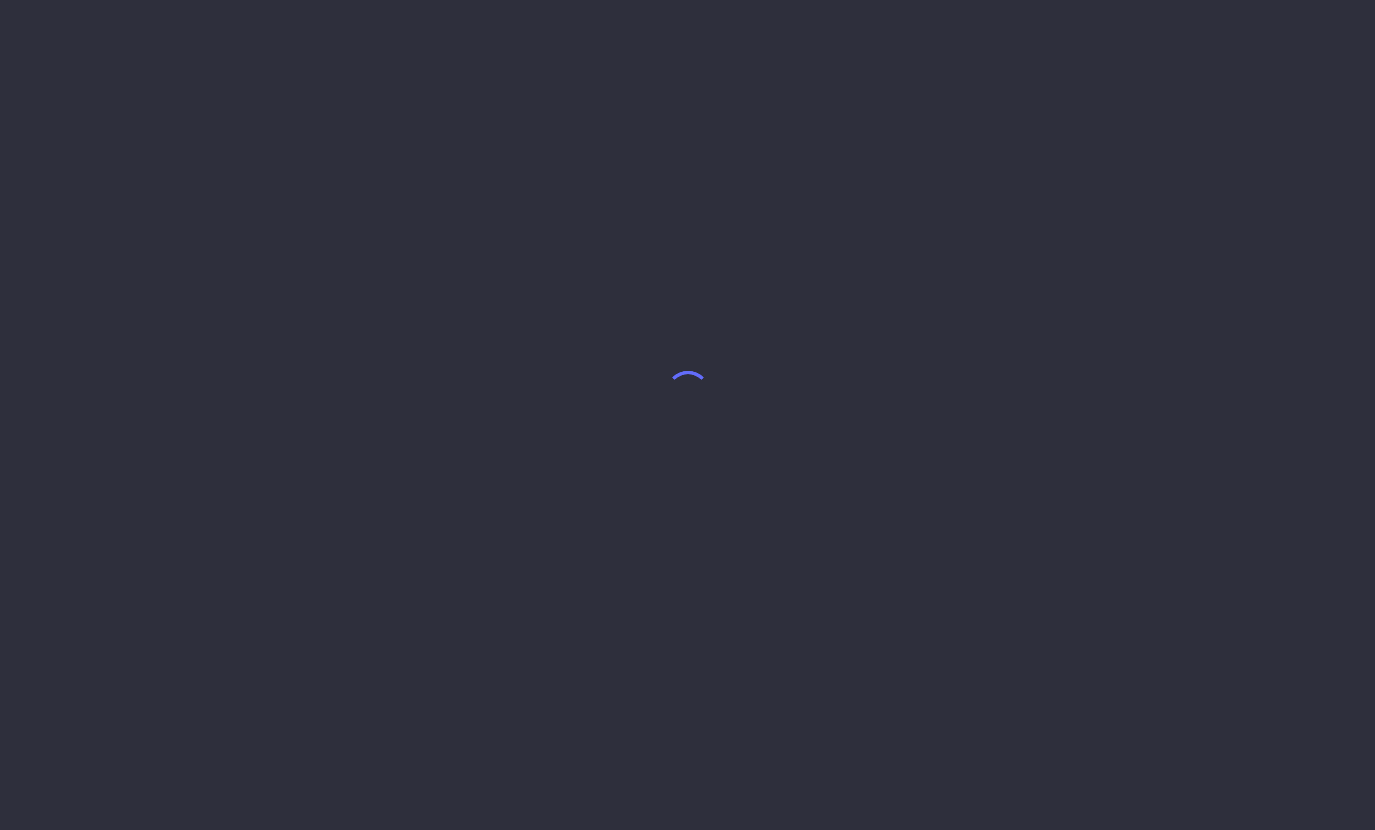 select on "7" 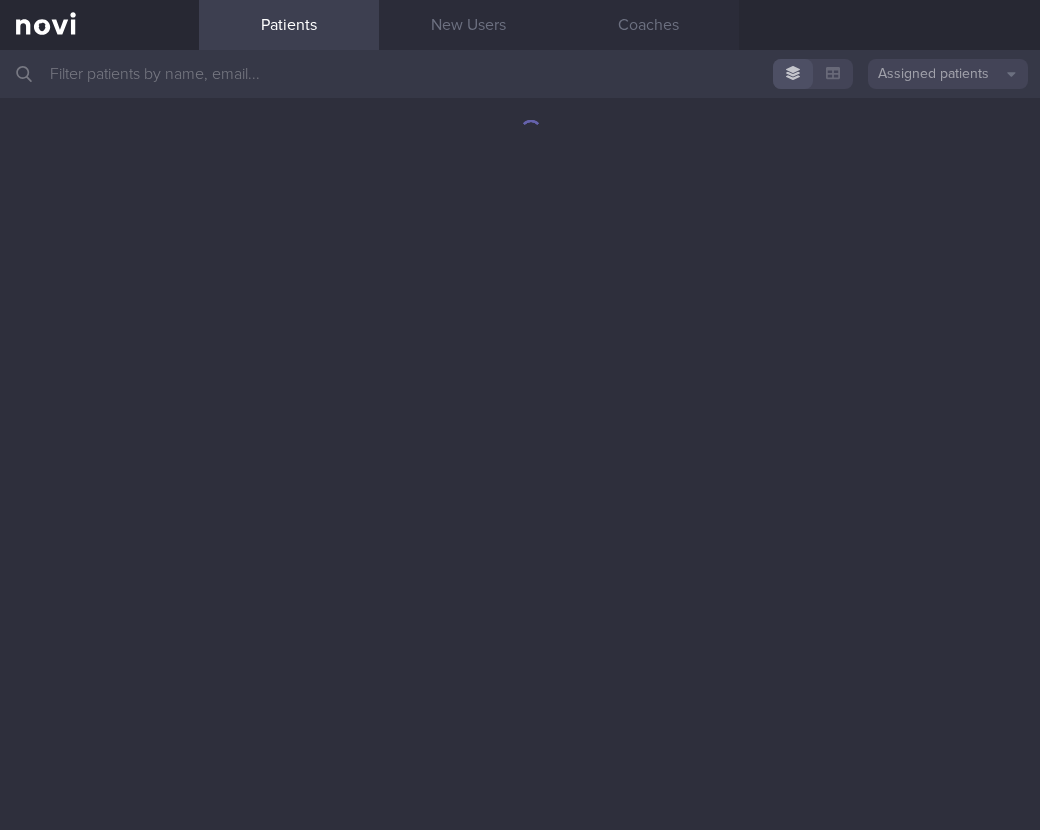 scroll, scrollTop: 0, scrollLeft: 0, axis: both 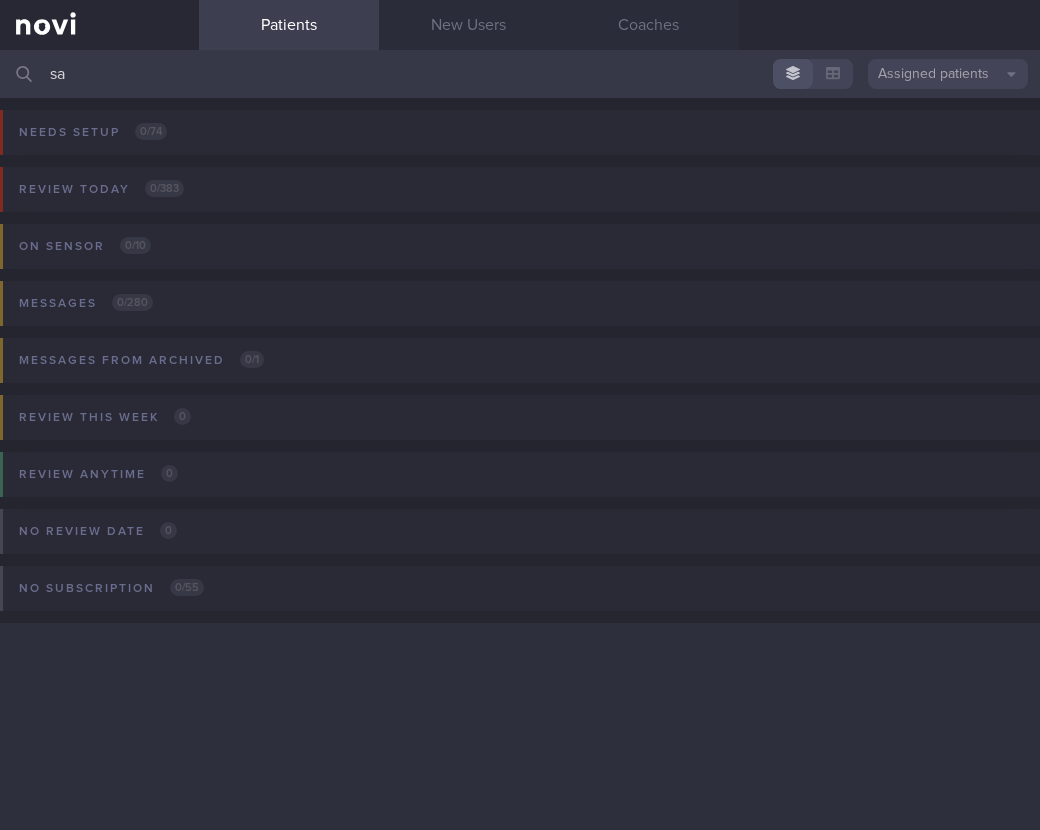 type on "s" 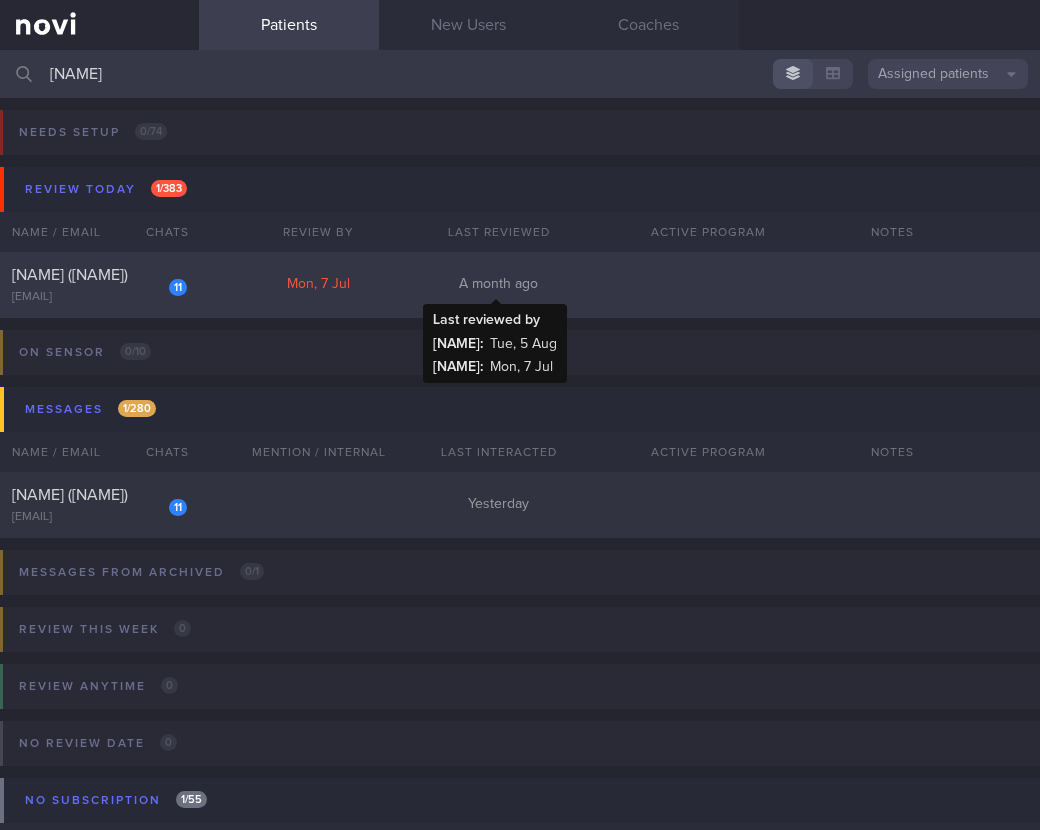 type on "saya" 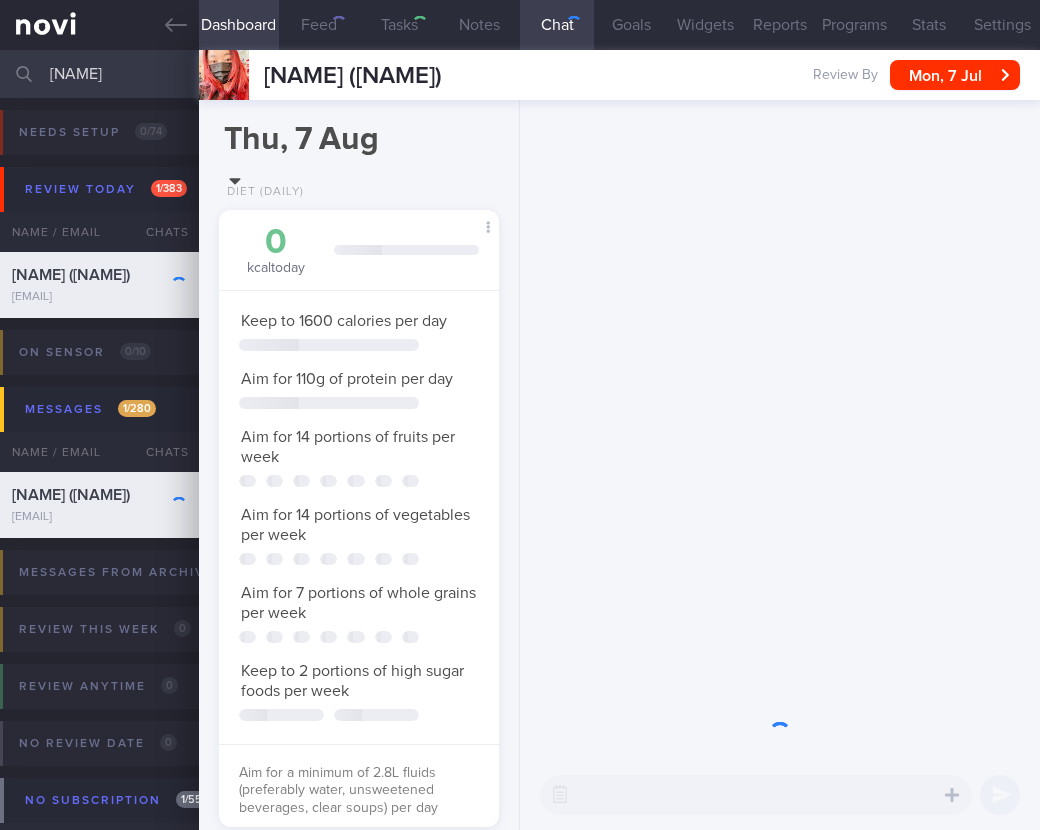 scroll, scrollTop: 0, scrollLeft: 0, axis: both 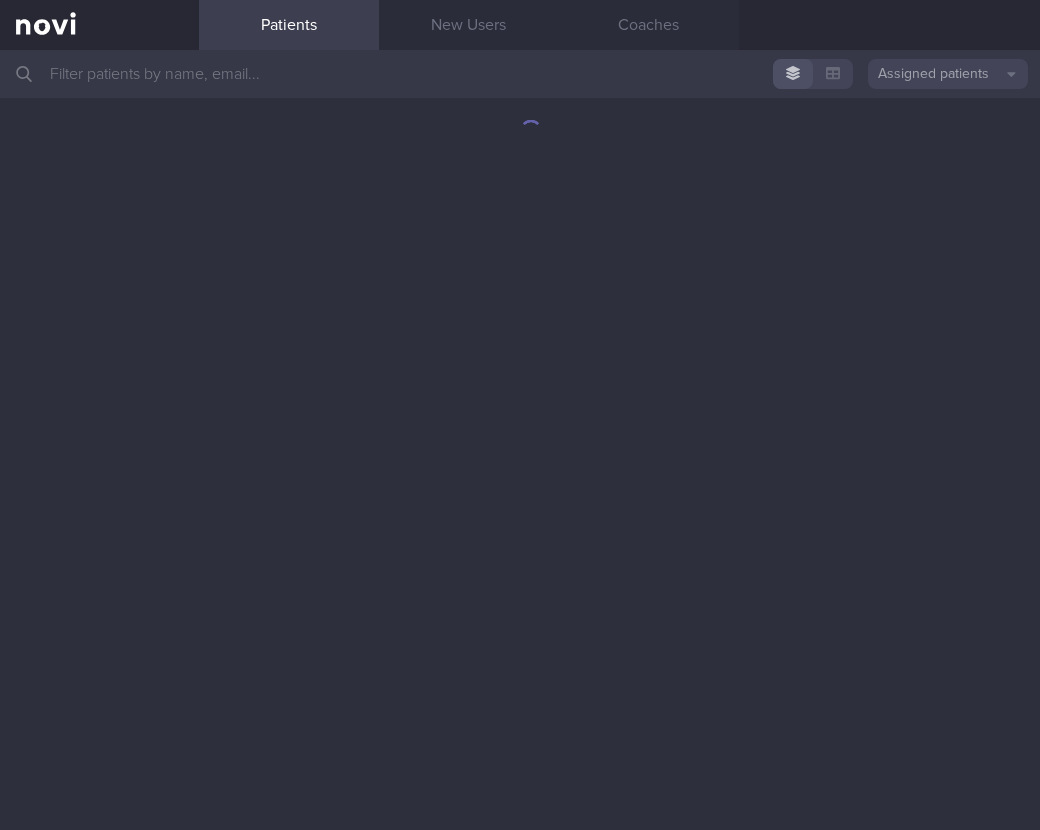 click at bounding box center [520, 74] 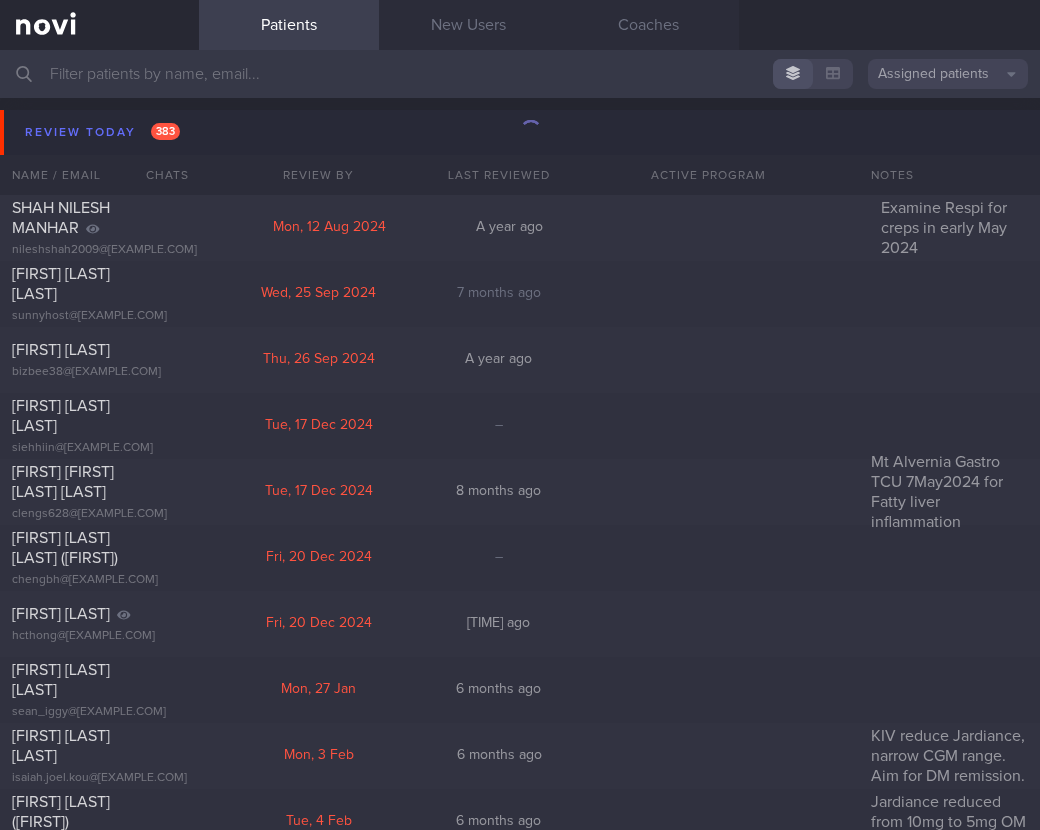 click on "Assigned patients" at bounding box center [948, 74] 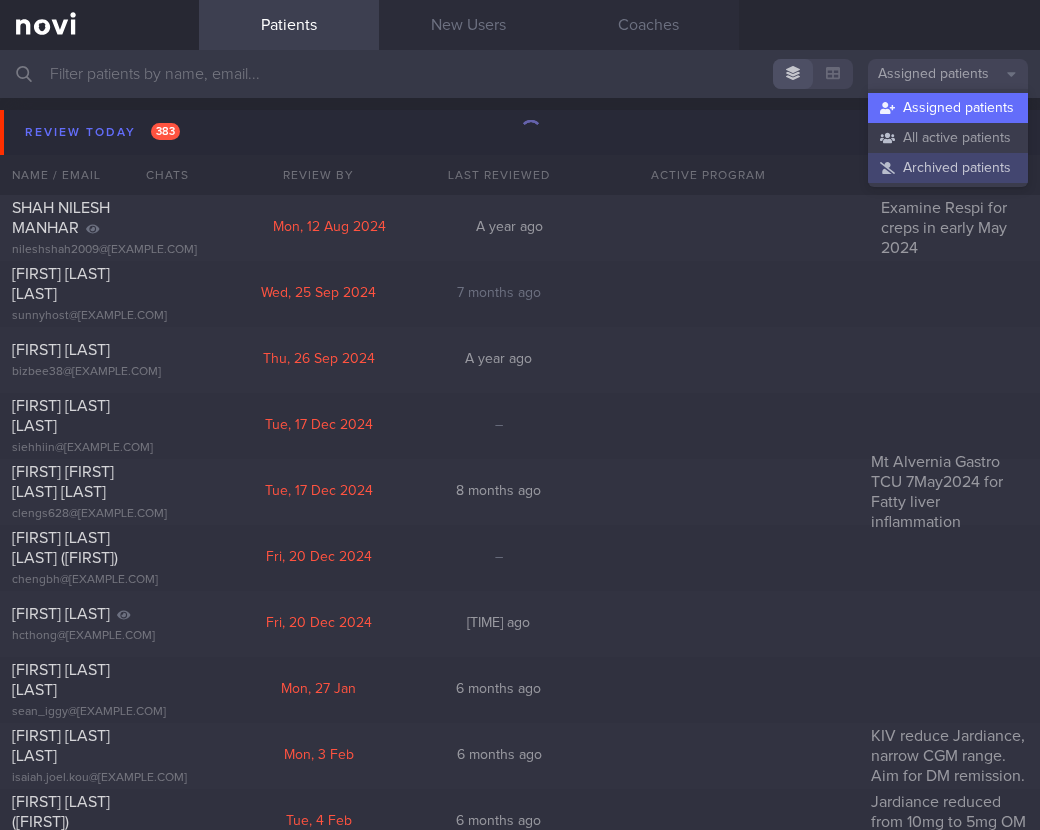 drag, startPoint x: 897, startPoint y: 137, endPoint x: 1004, endPoint y: 174, distance: 113.216606 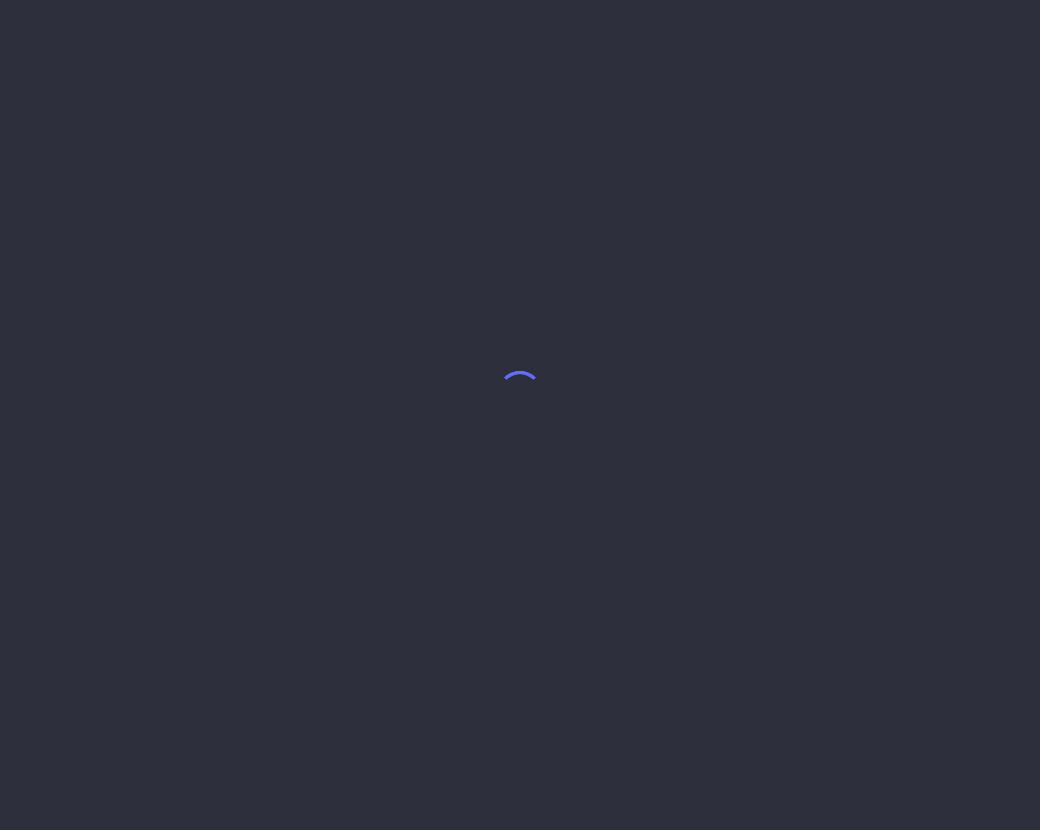 scroll, scrollTop: 0, scrollLeft: 0, axis: both 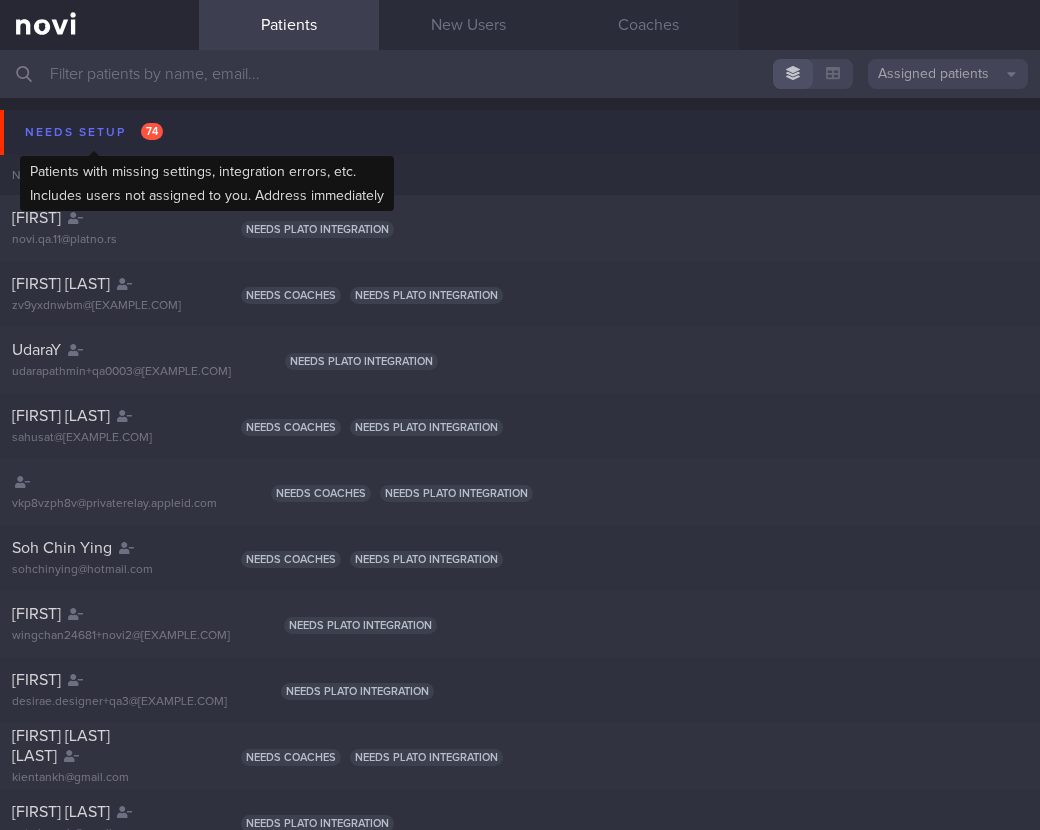 click on "Needs setup
74" at bounding box center (94, 132) 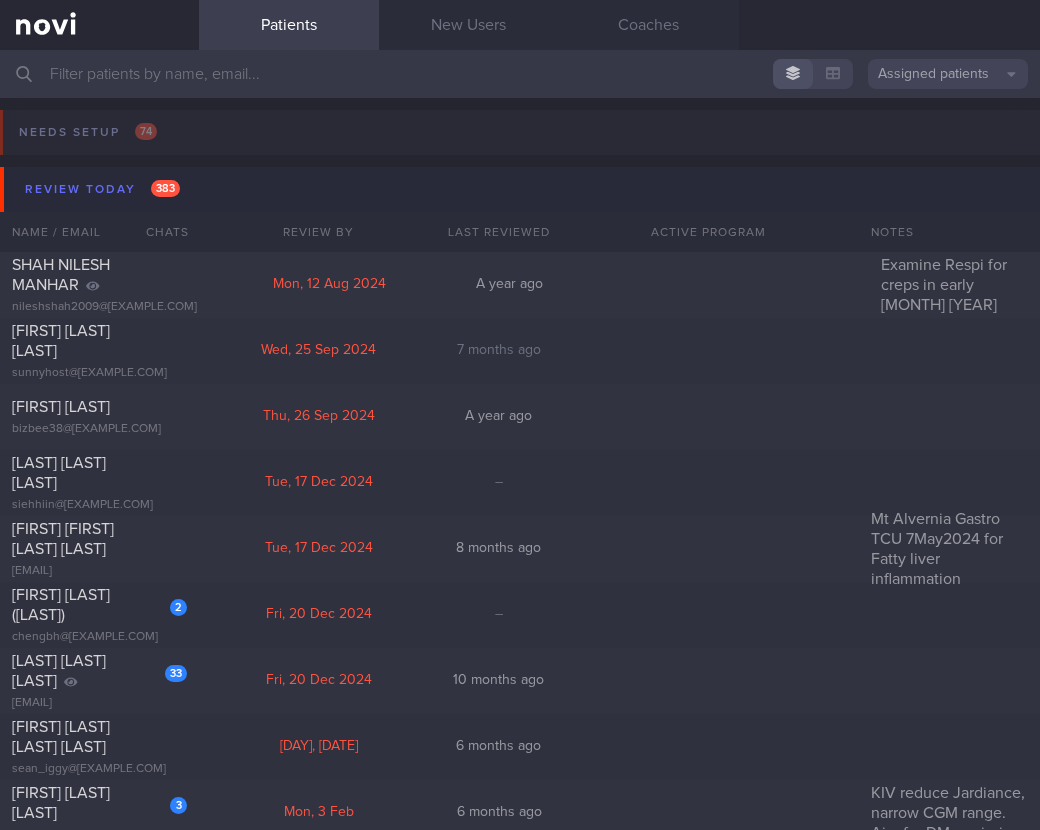 click on "Review today
383" at bounding box center (523, 189) 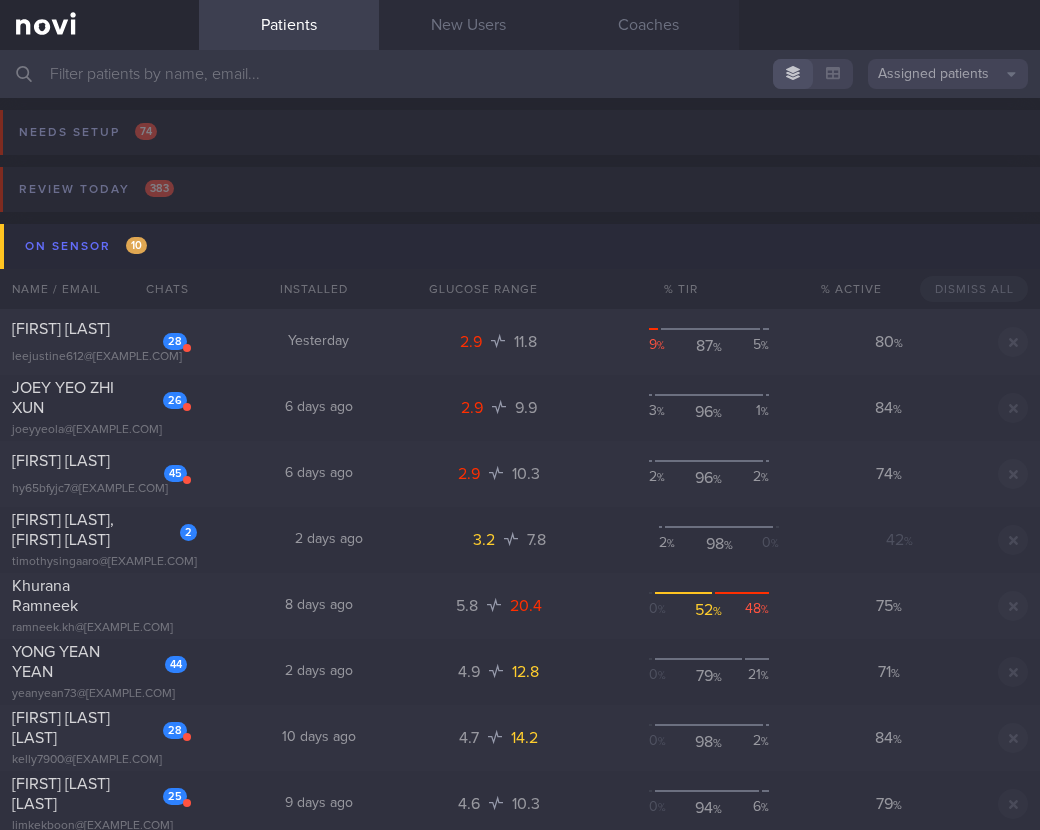 click on "On sensor
10" at bounding box center (523, 246) 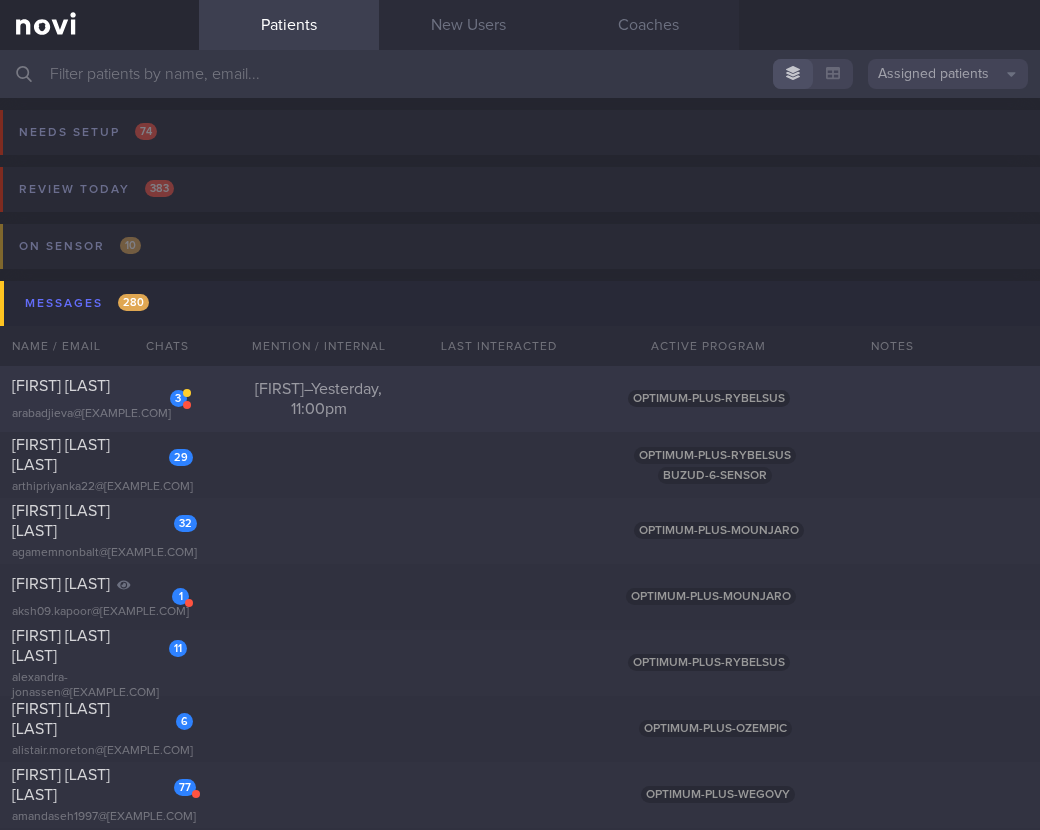 click on "[NUMBER]
[FIRST] [LAST]
[EMAIL]
[FIRST]  –  [TIME]
OPTIMUM-PLUS-RYBELSUS" 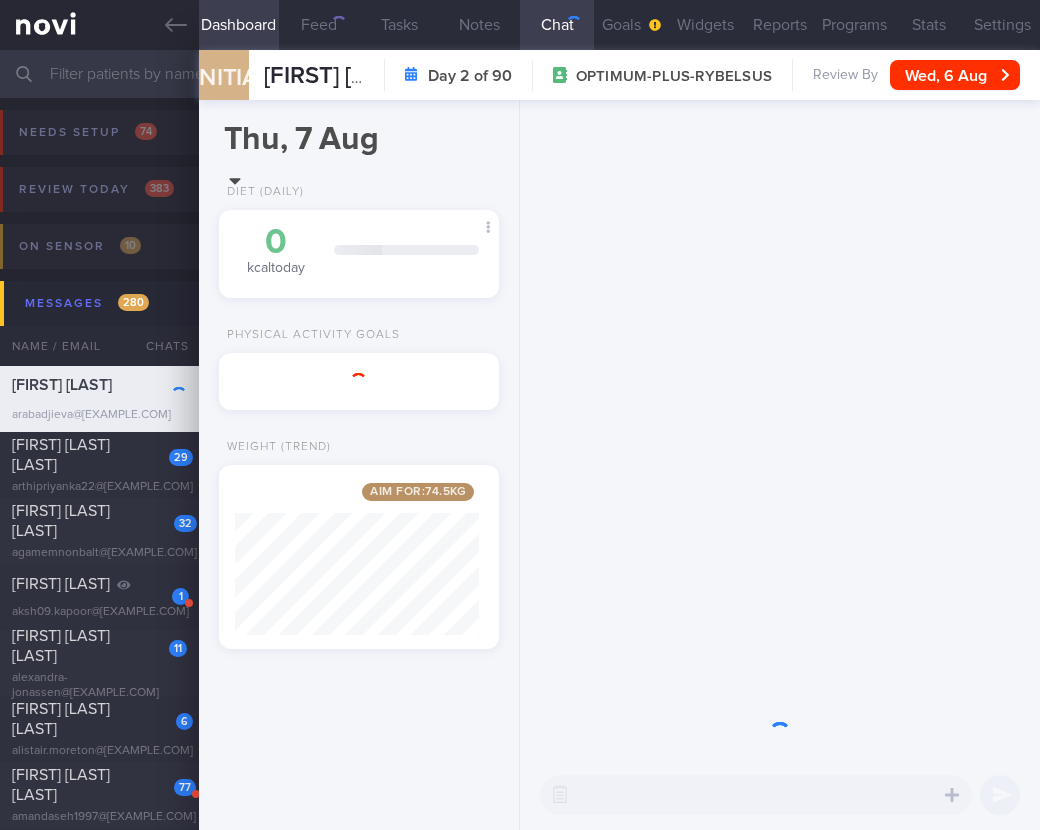 scroll, scrollTop: 999849, scrollLeft: 999755, axis: both 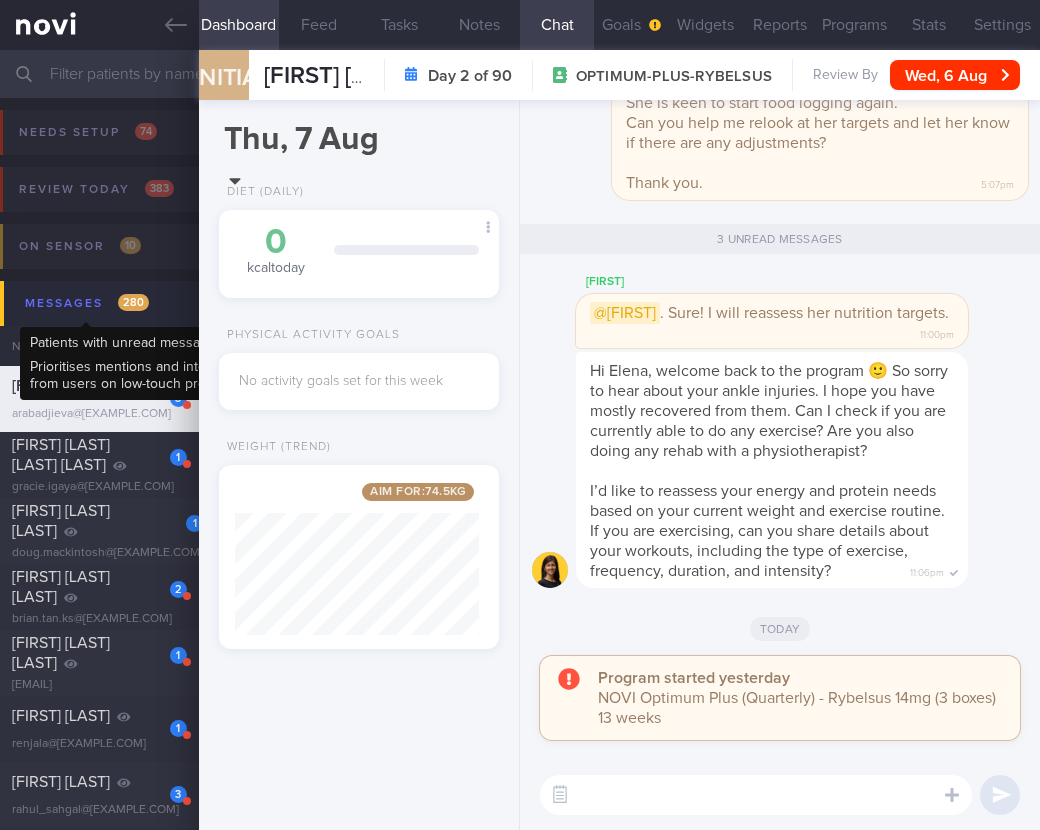 click on "280" at bounding box center [133, 302] 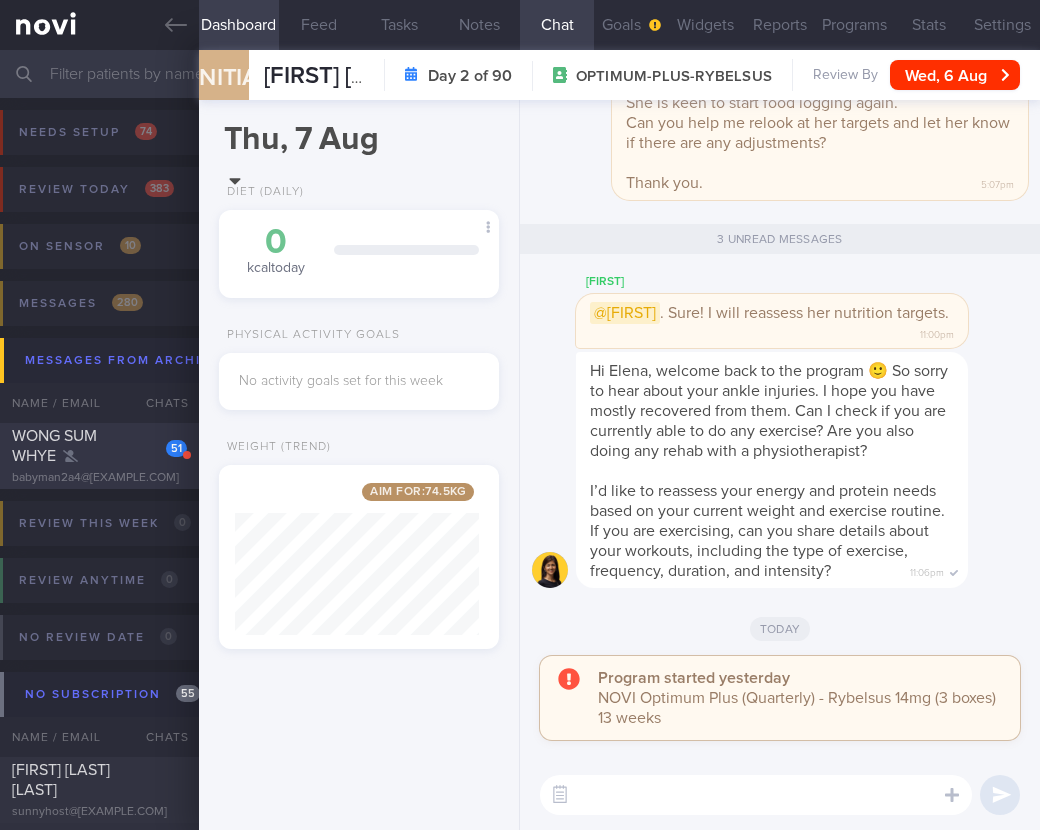 click on "51
[LAST] [LAST]
babyman2a4@[EXAMPLE.COM]
Today" 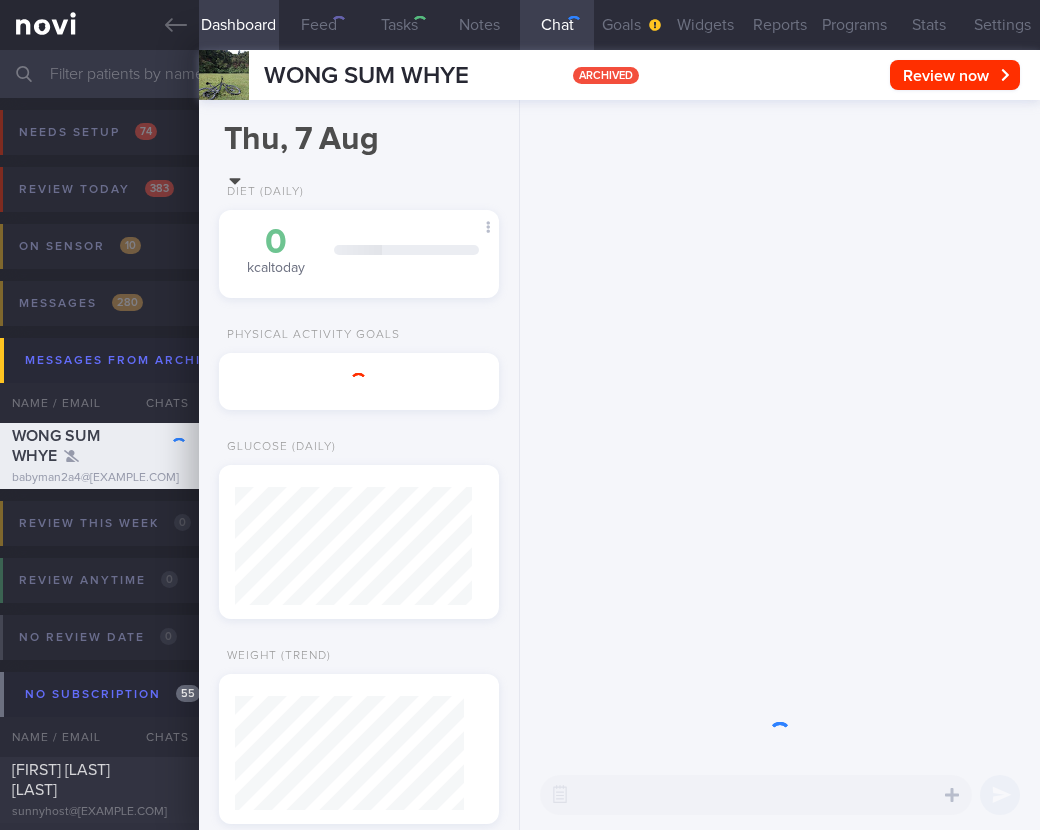 scroll, scrollTop: 999886, scrollLeft: 999770, axis: both 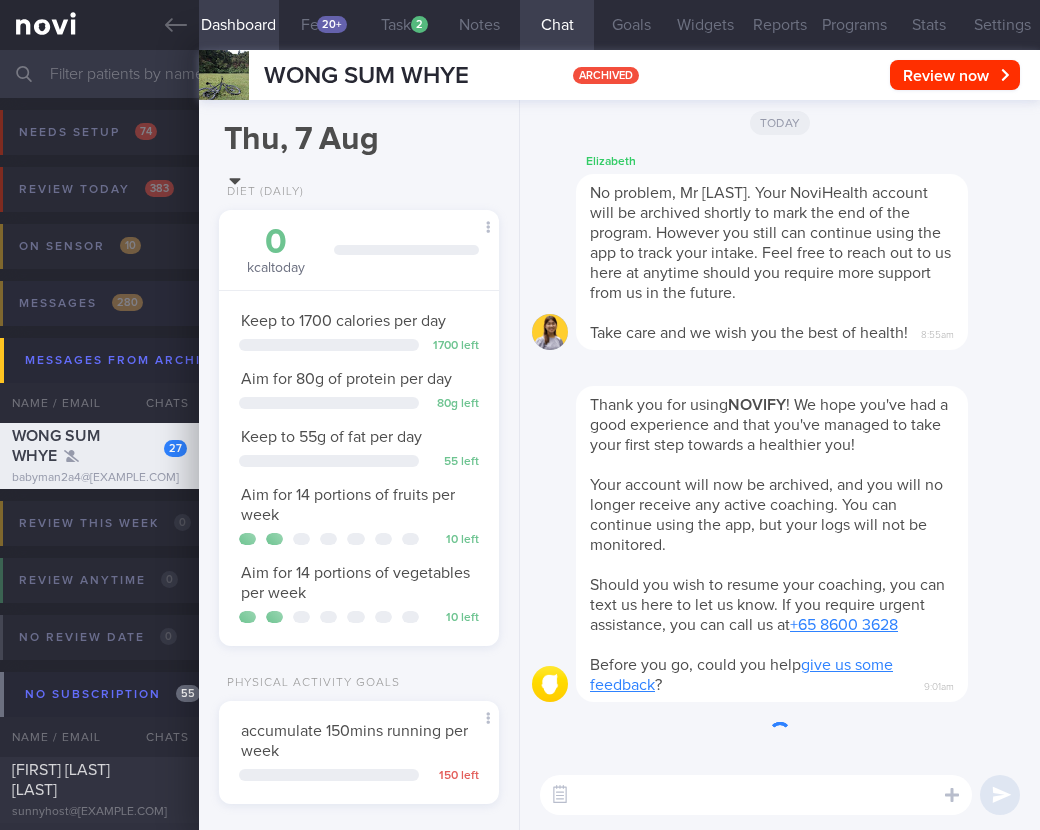click on "Your account will now be archived, and you will no longer receive any active coaching. You can continue using the app, but your logs will not be monitored." at bounding box center [766, 515] 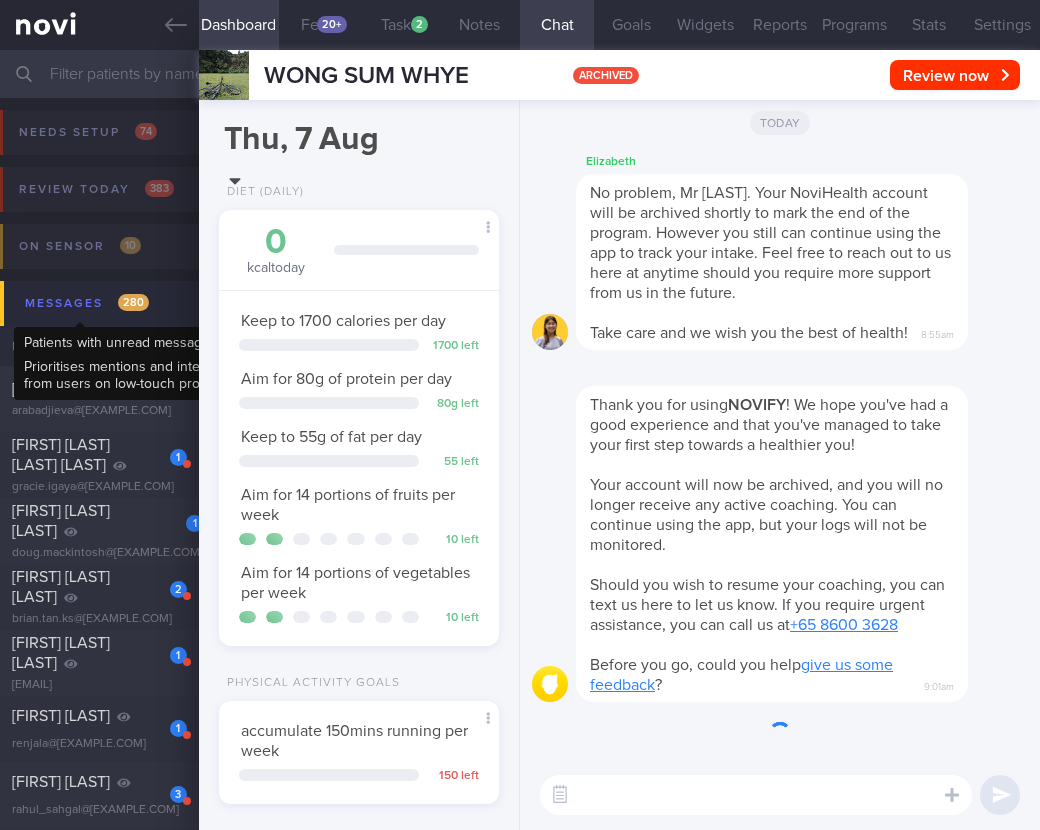 click on "Messages
280" at bounding box center [87, 303] 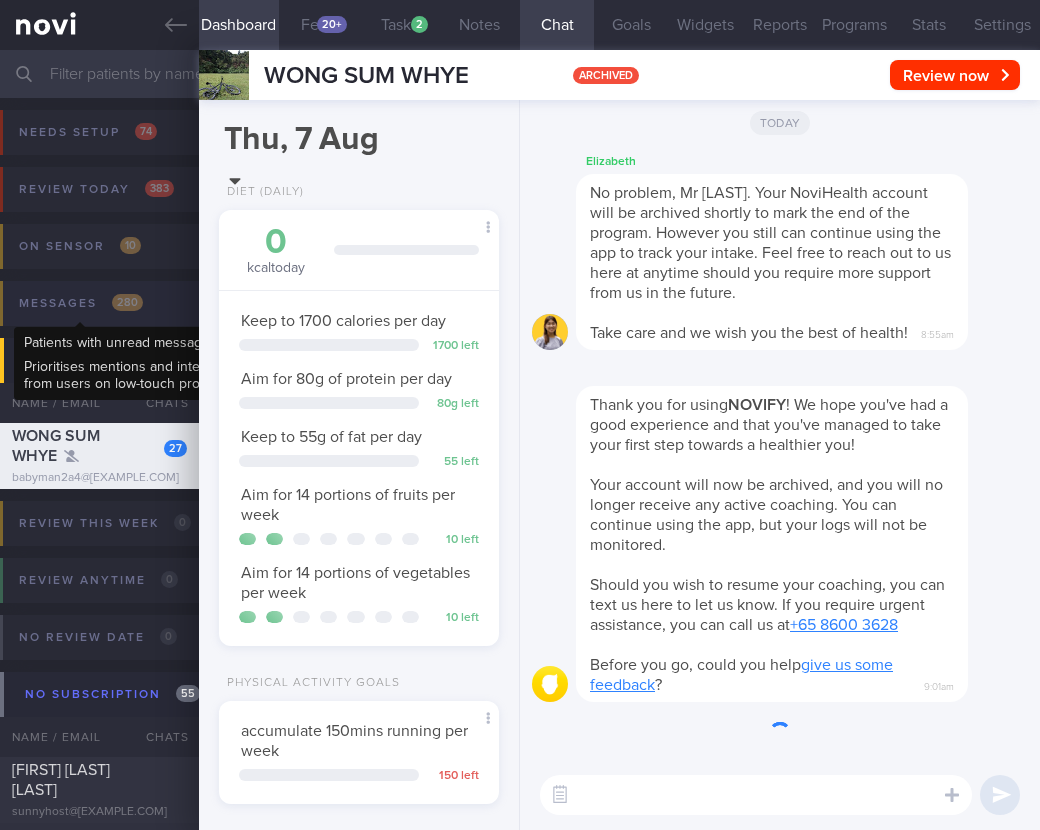 click on "Messages
280" at bounding box center [81, 303] 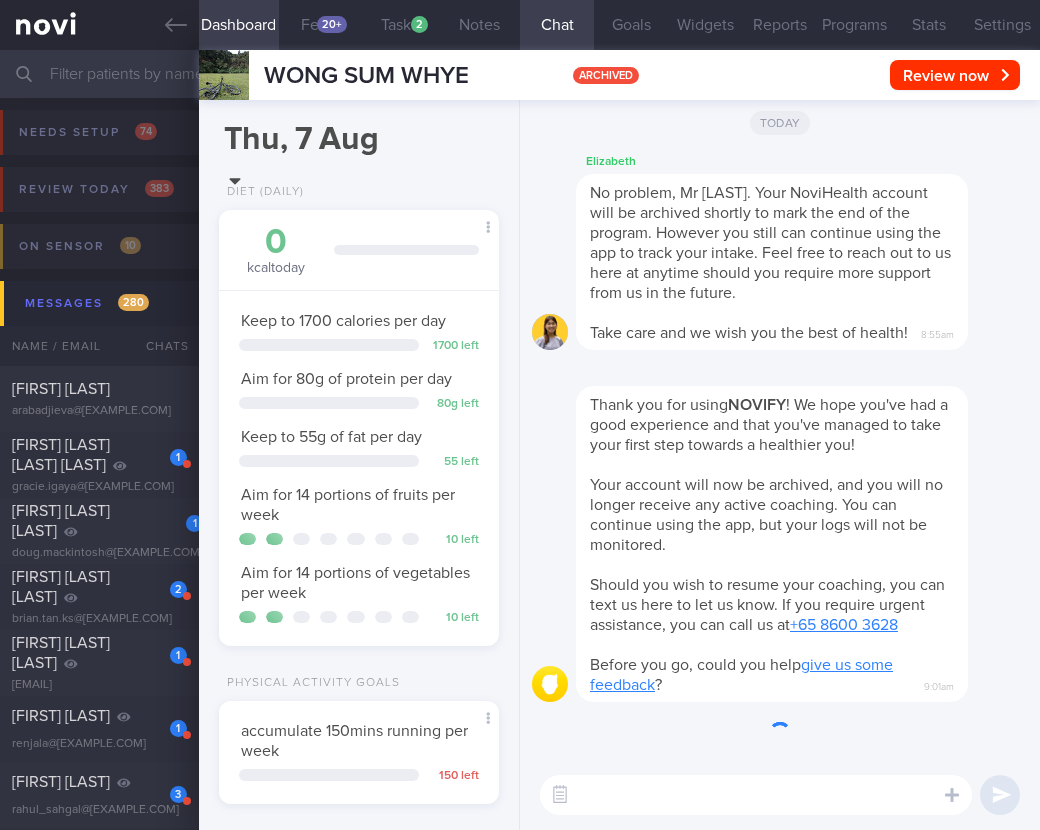 type 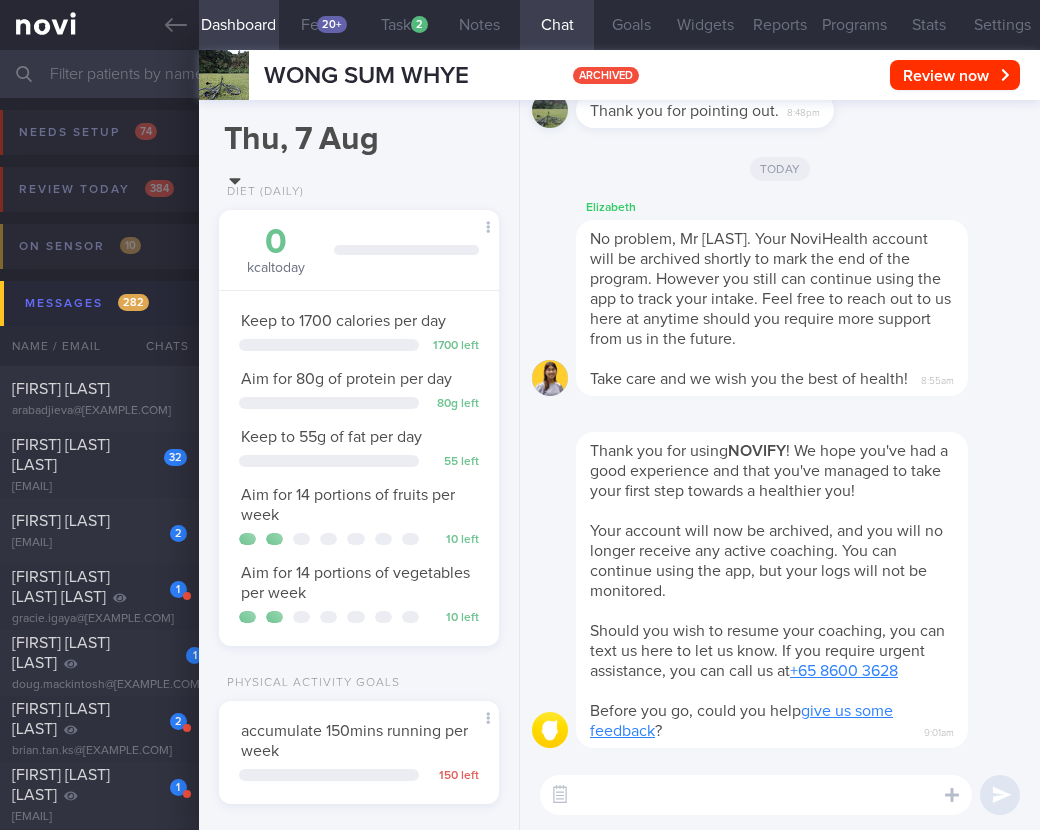 click on "Messages
282" at bounding box center [87, 303] 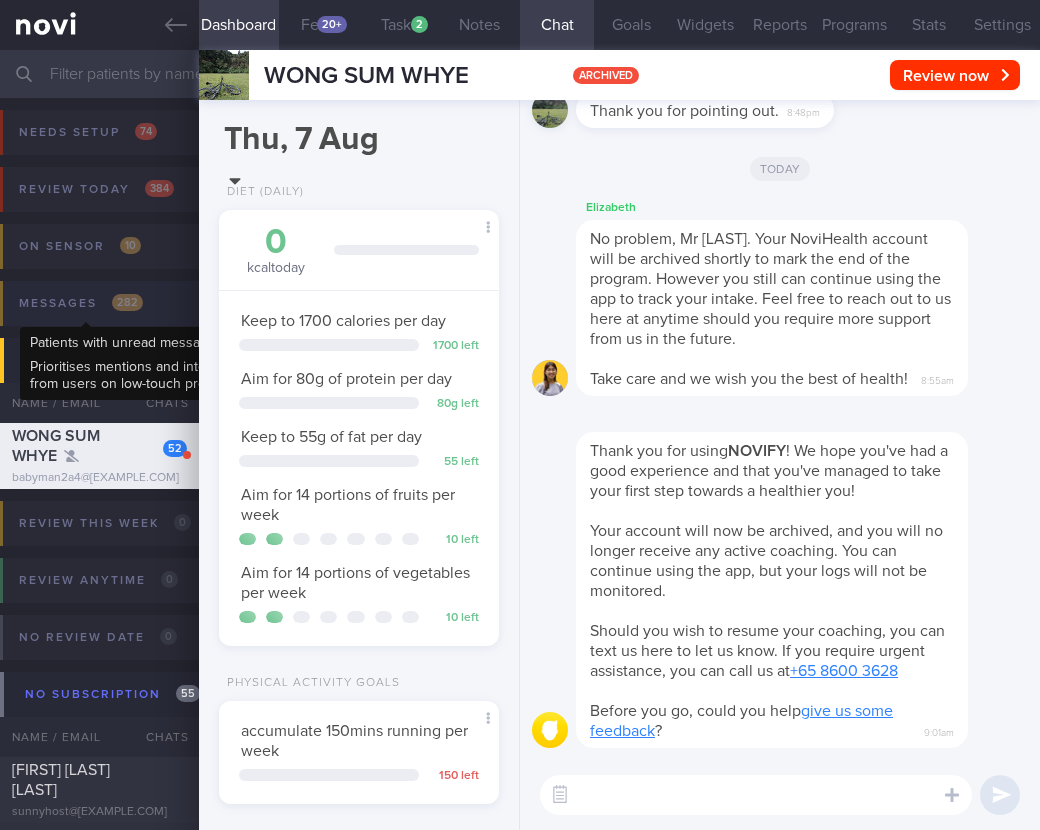 click on "Messages
282" at bounding box center (81, 303) 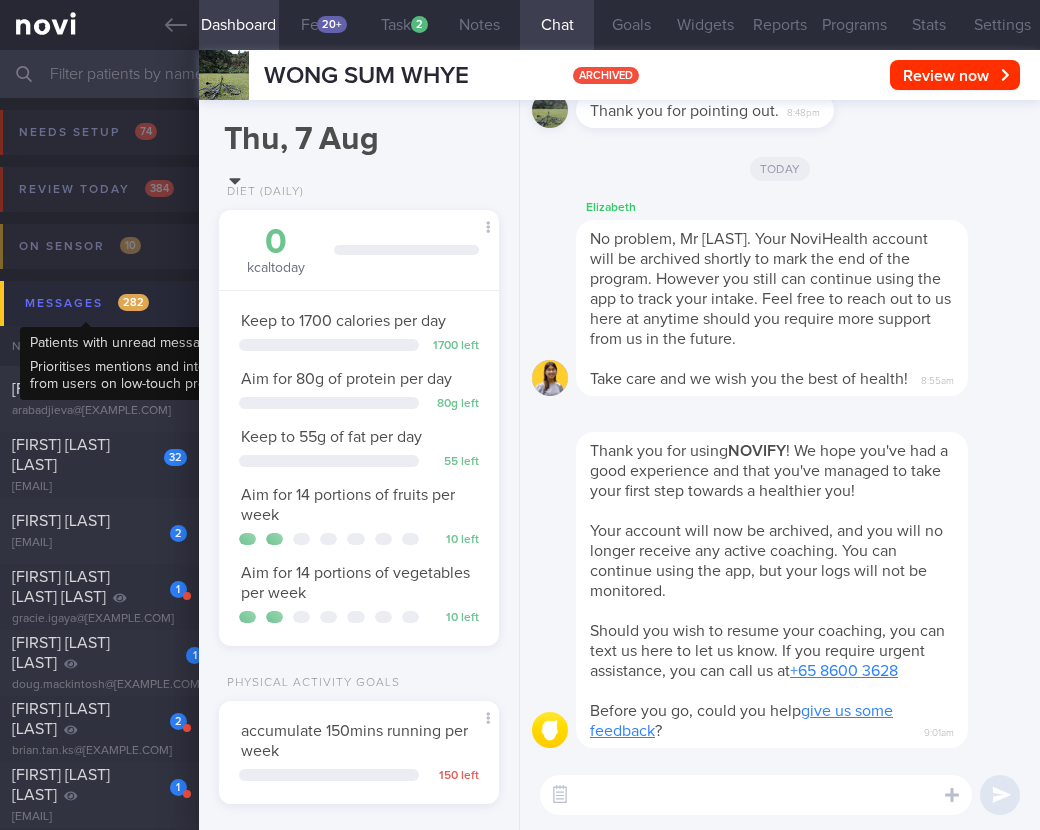 click on "Messages
282" at bounding box center [87, 303] 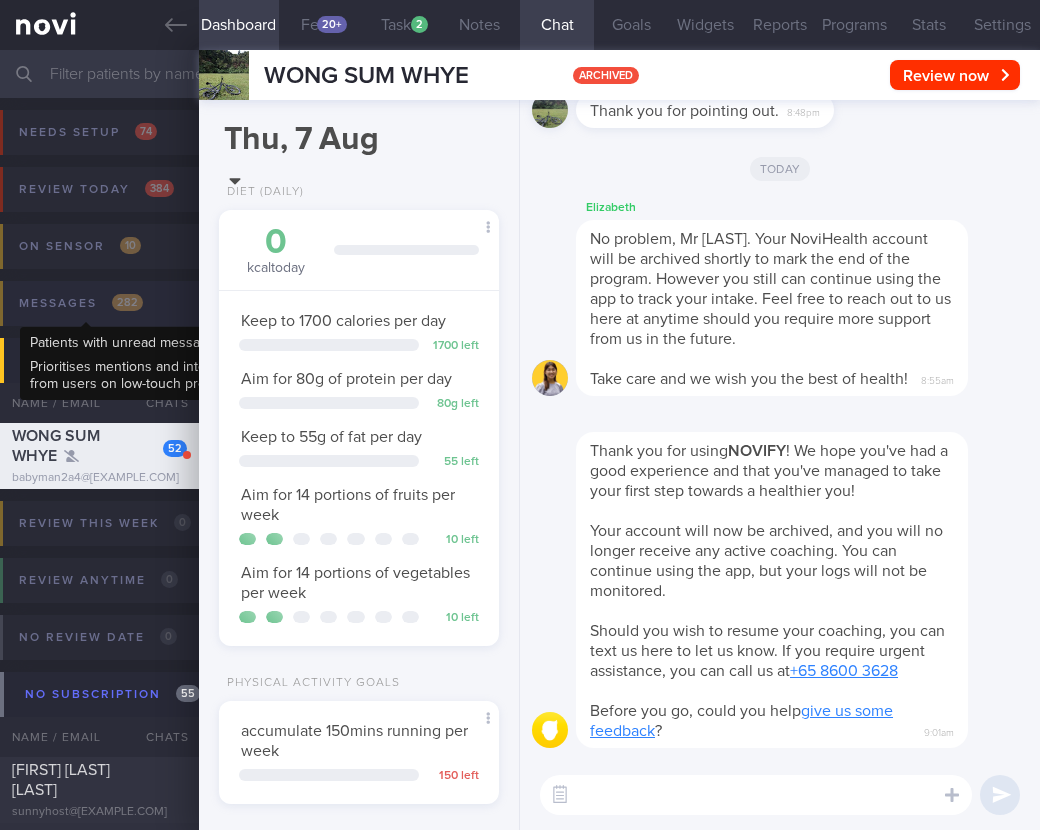 click on "Messages
282" at bounding box center [81, 303] 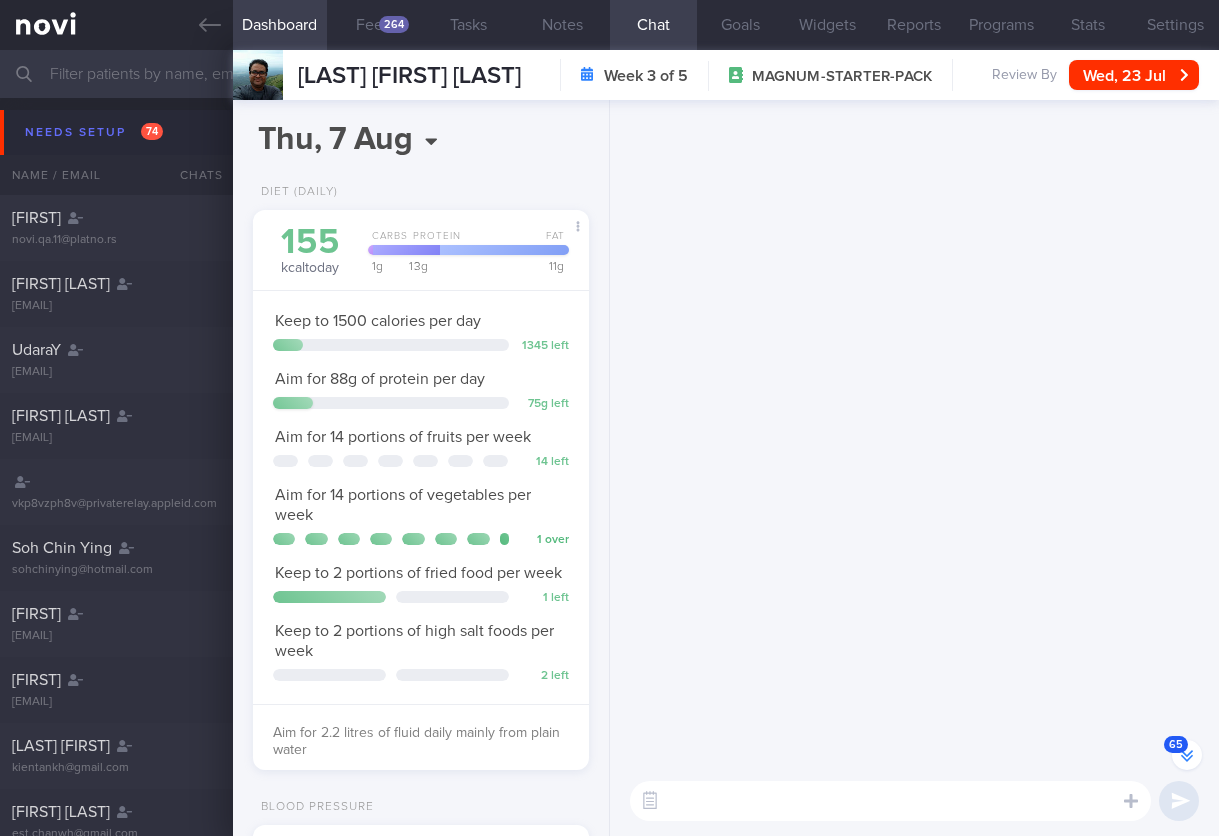 scroll, scrollTop: 0, scrollLeft: 0, axis: both 